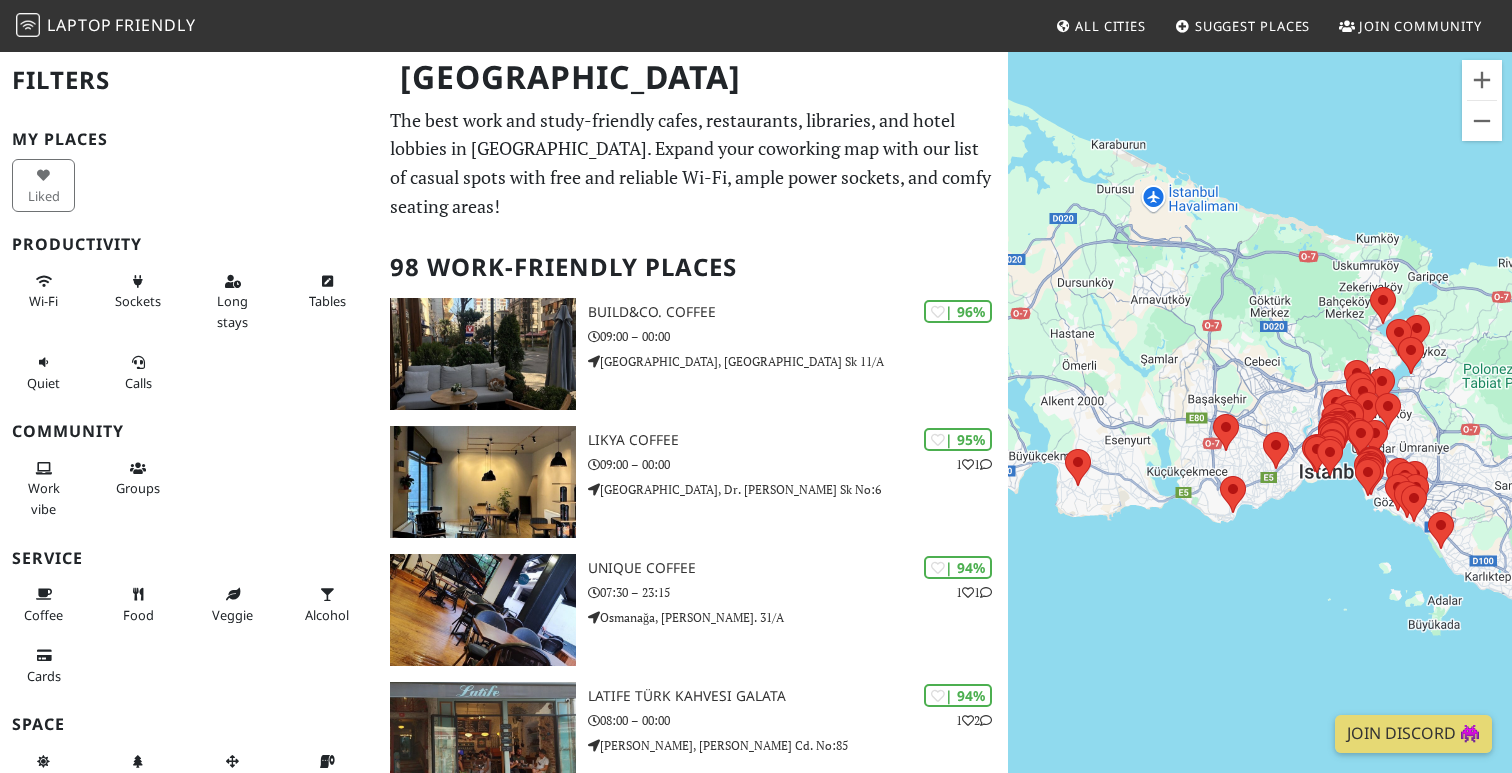 scroll, scrollTop: 0, scrollLeft: 0, axis: both 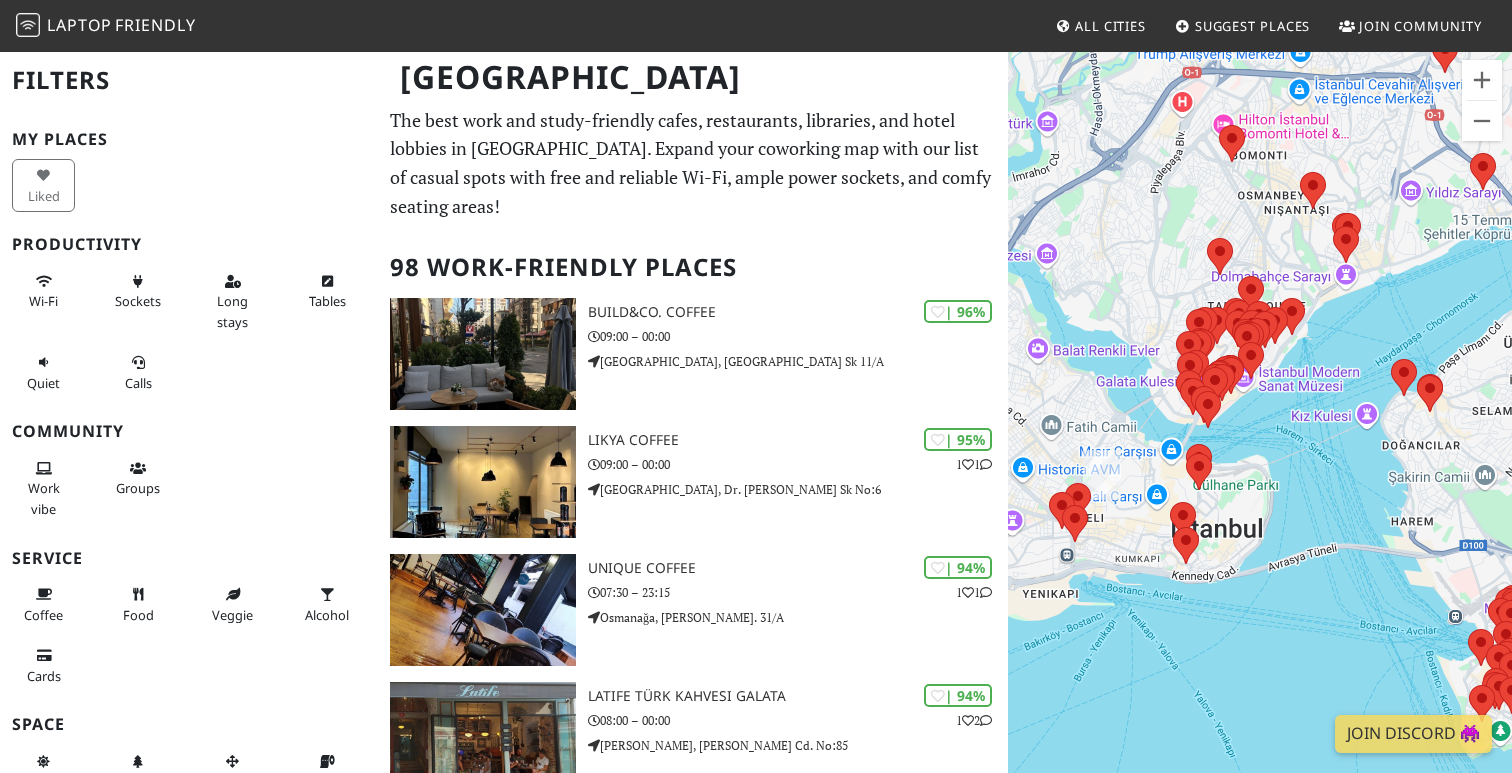 drag, startPoint x: 1152, startPoint y: 375, endPoint x: 1351, endPoint y: 421, distance: 204.2474 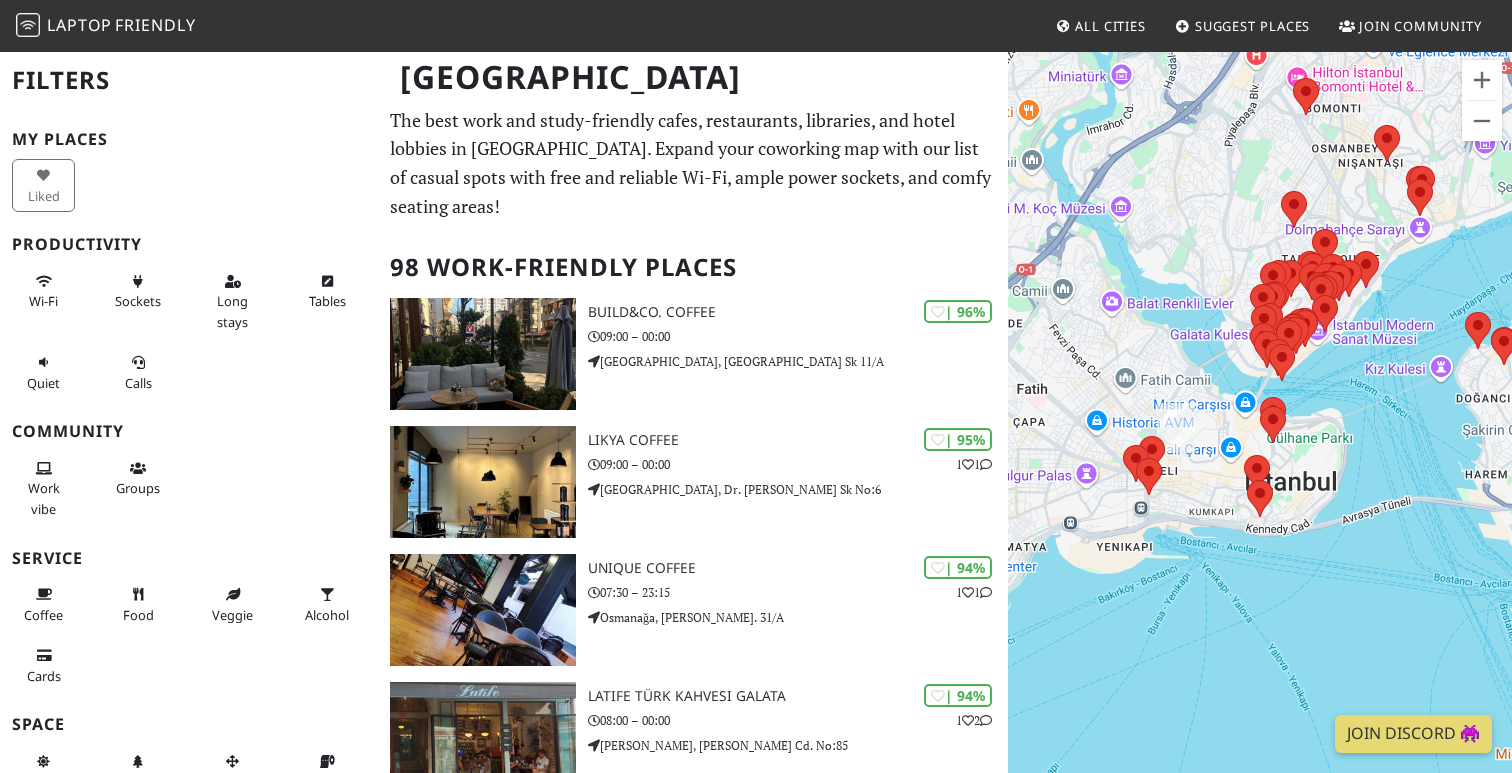 drag, startPoint x: 1212, startPoint y: 542, endPoint x: 1298, endPoint y: 489, distance: 101.0198 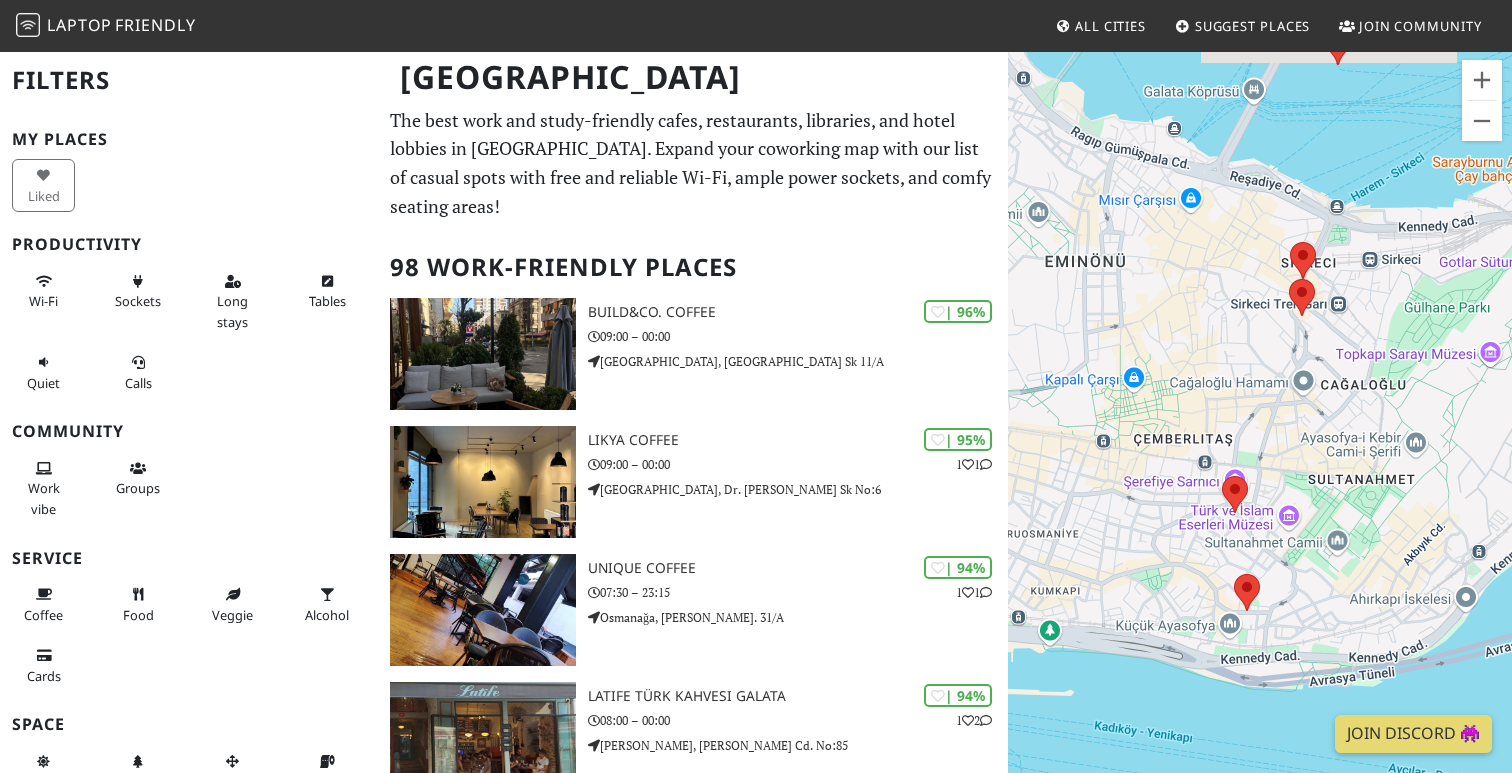 drag, startPoint x: 1335, startPoint y: 495, endPoint x: 1511, endPoint y: 541, distance: 181.91206 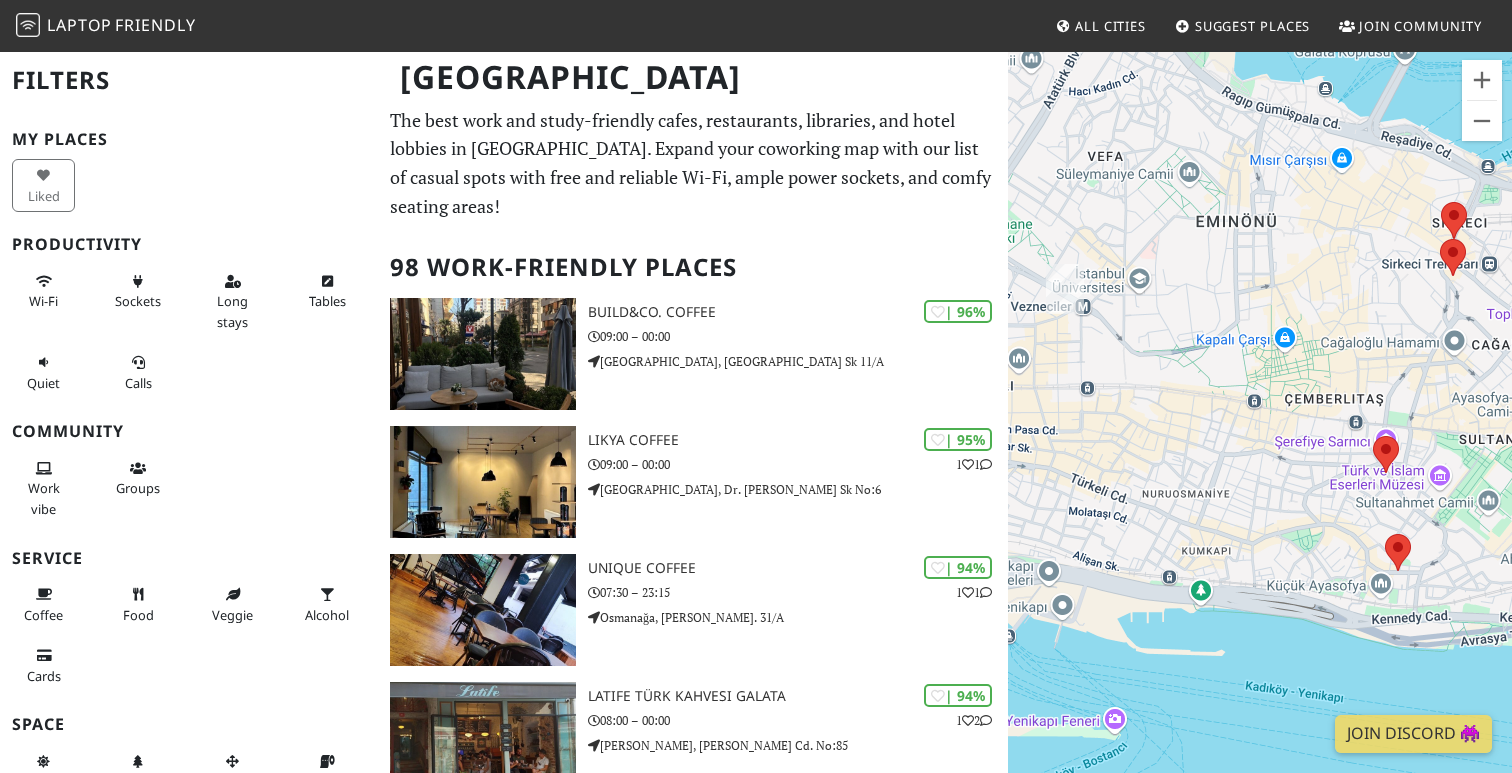 drag, startPoint x: 1247, startPoint y: 540, endPoint x: 1400, endPoint y: 500, distance: 158.14233 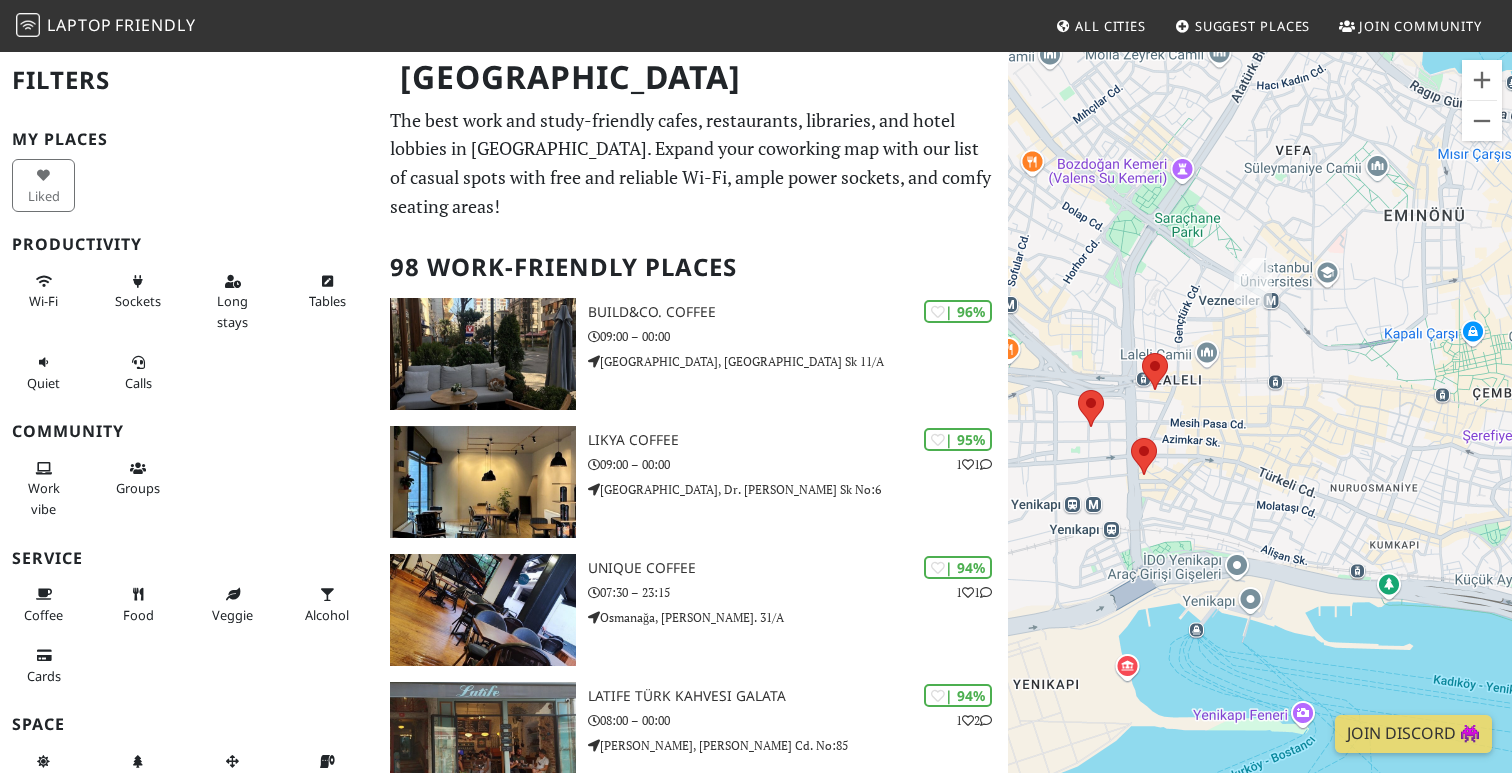 drag, startPoint x: 1183, startPoint y: 444, endPoint x: 1374, endPoint y: 438, distance: 191.09422 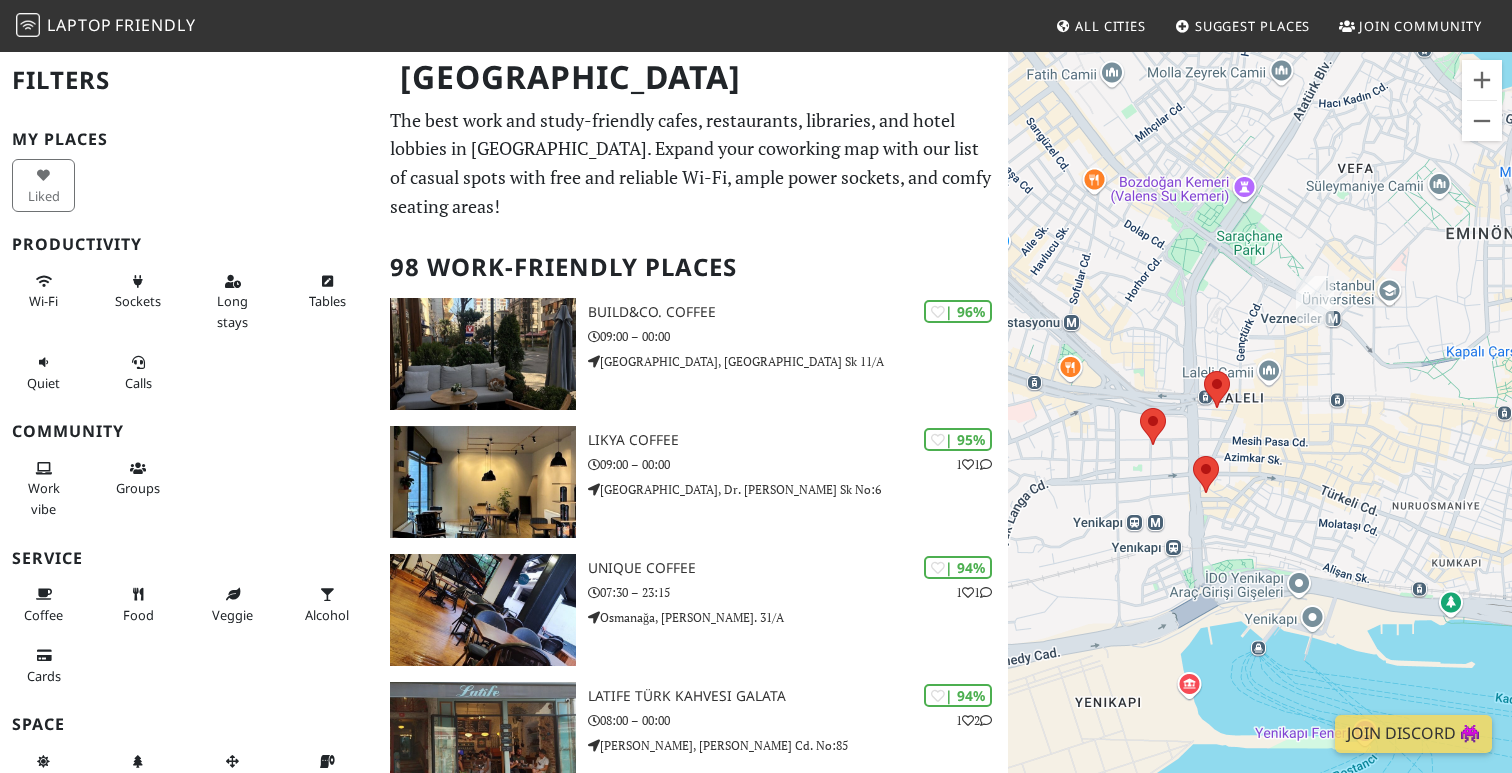 drag, startPoint x: 1175, startPoint y: 386, endPoint x: 1239, endPoint y: 402, distance: 65.96969 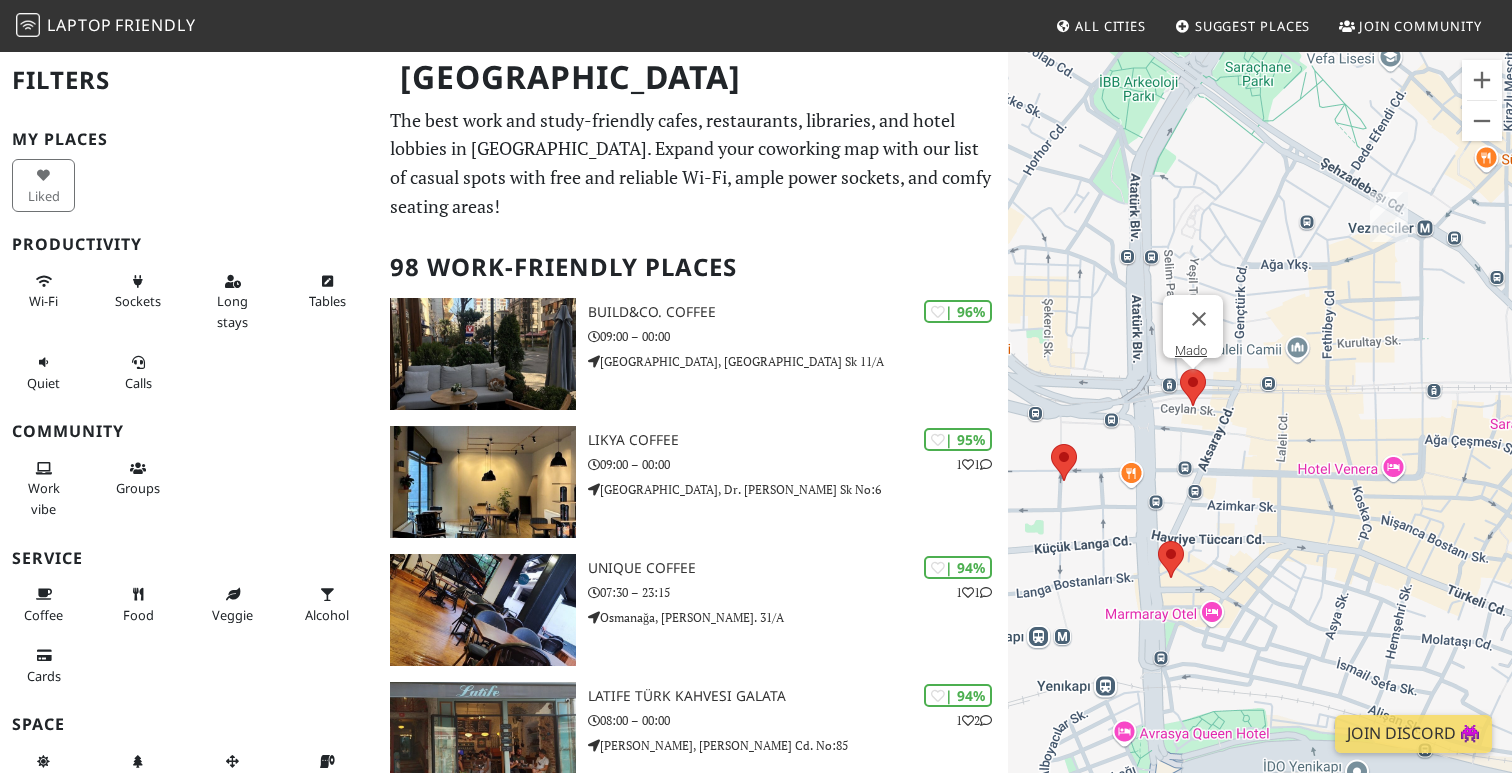 click at bounding box center (1180, 369) 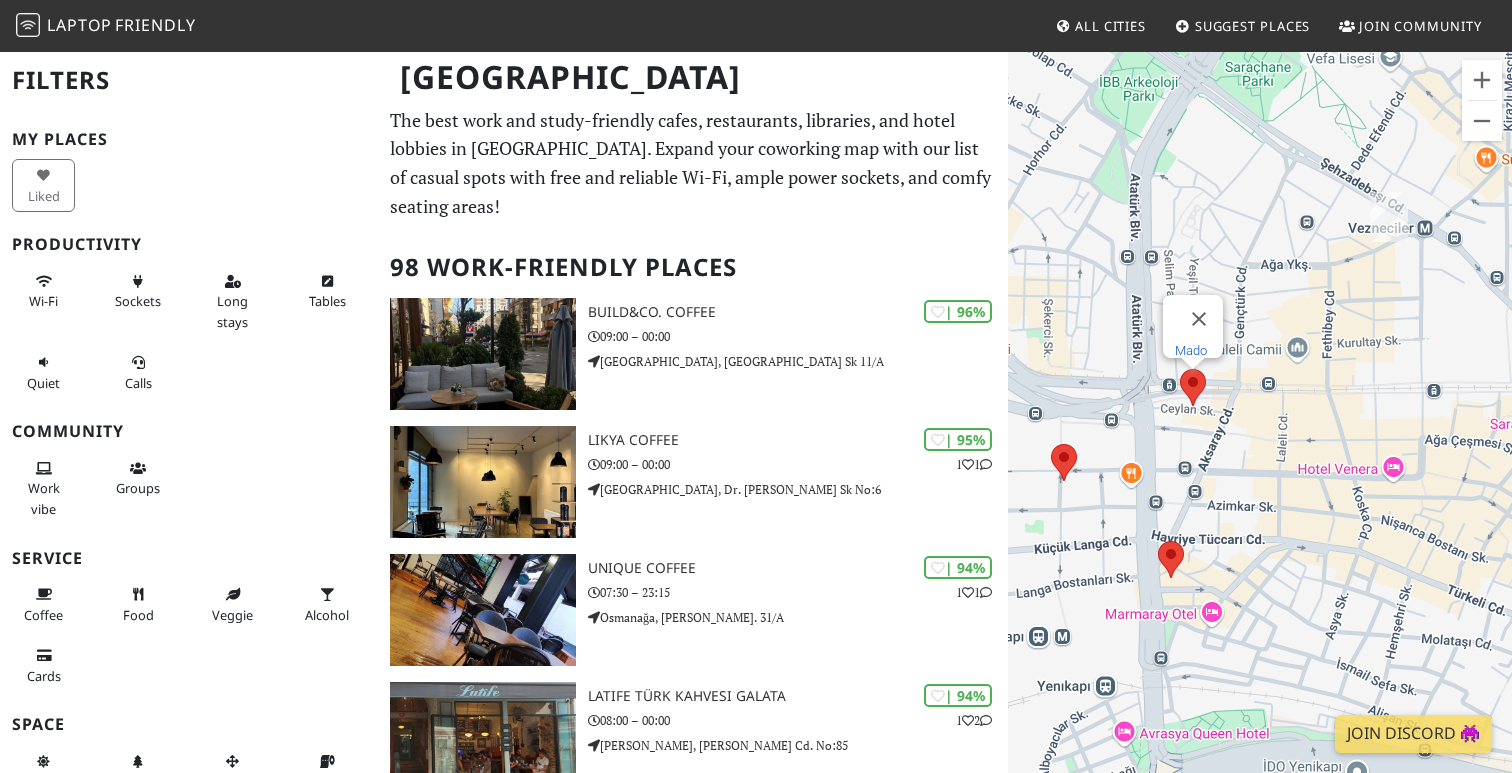 click on "Mado" at bounding box center (1191, 350) 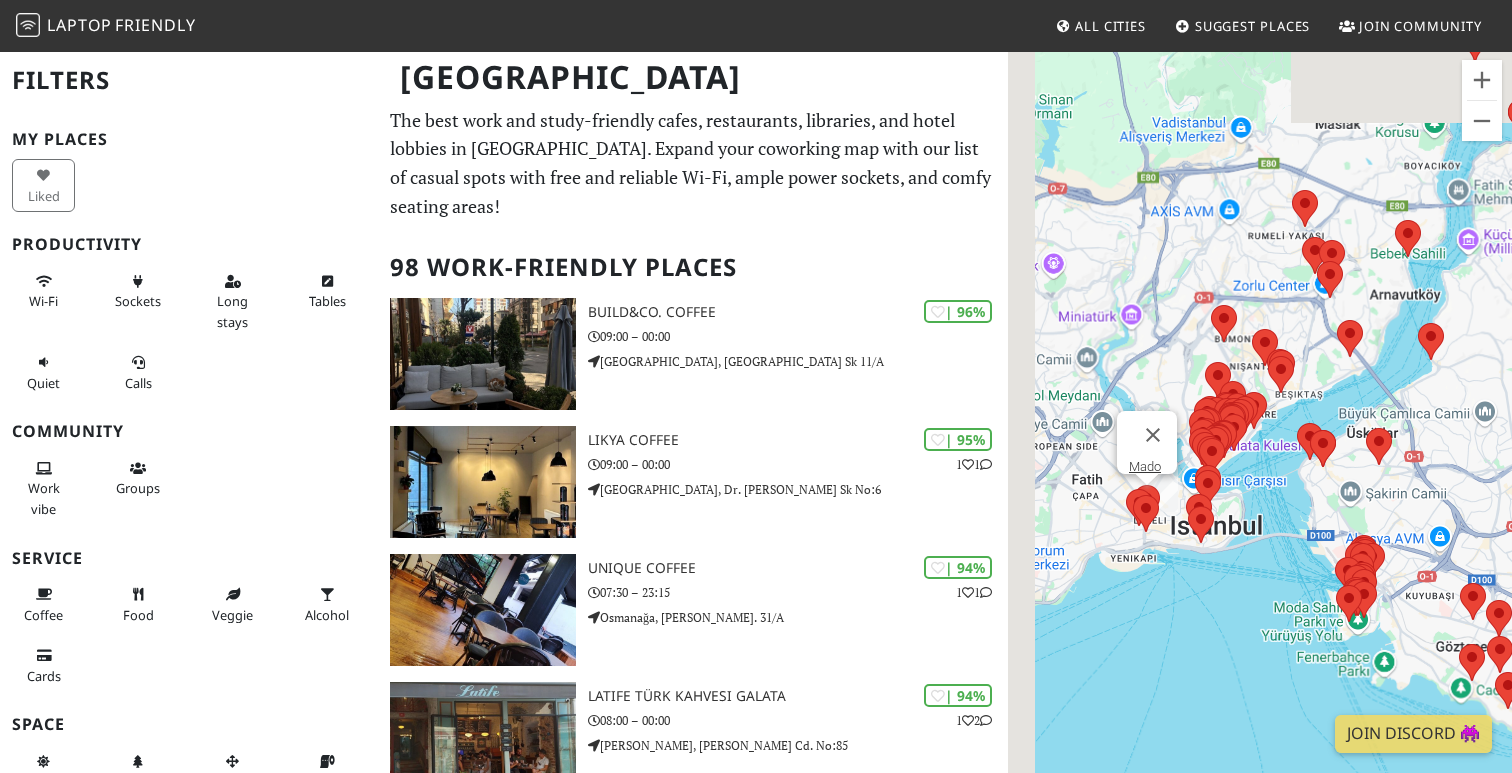 drag, startPoint x: 1060, startPoint y: 340, endPoint x: 1288, endPoint y: 465, distance: 260.0173 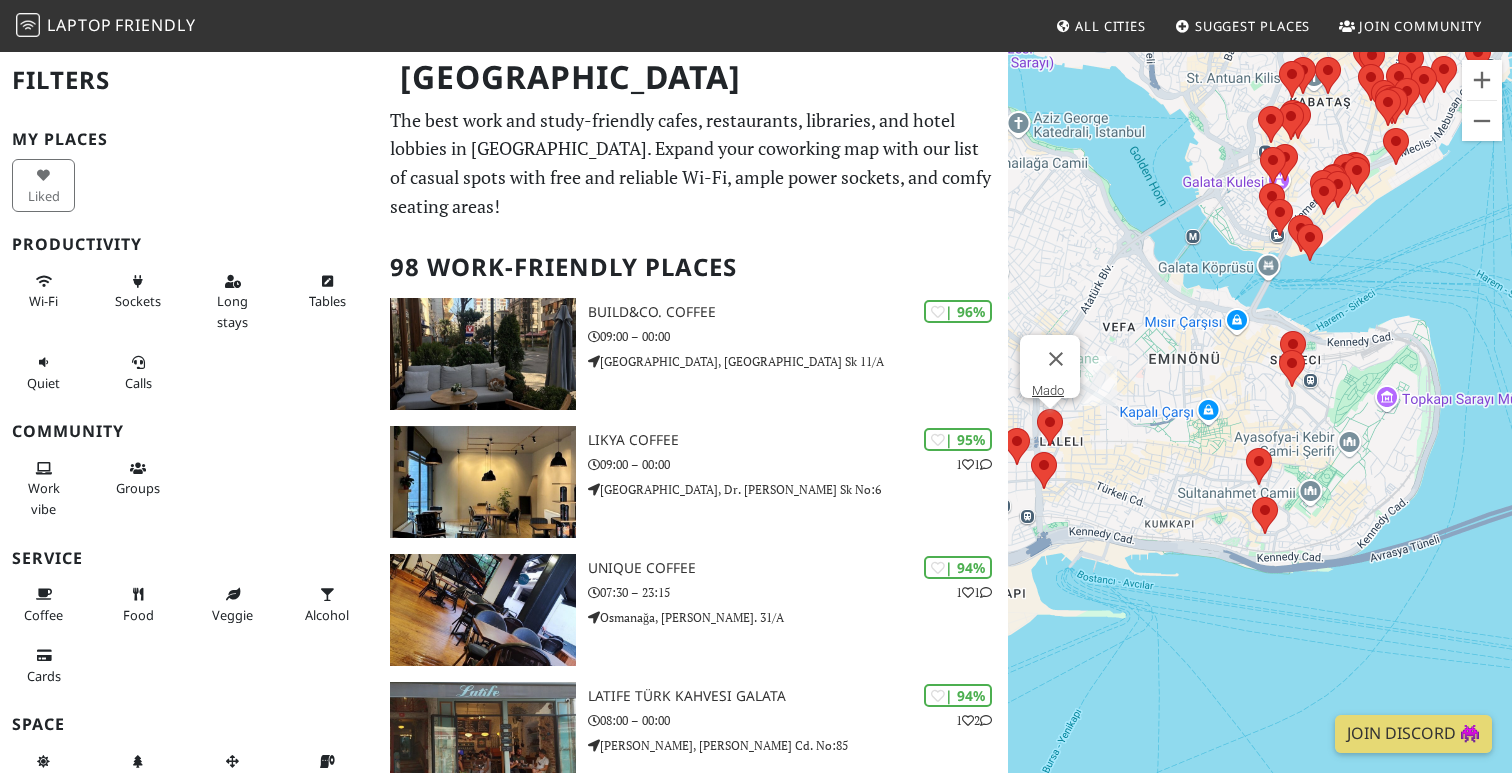 drag, startPoint x: 1281, startPoint y: 579, endPoint x: 1400, endPoint y: 405, distance: 210.80086 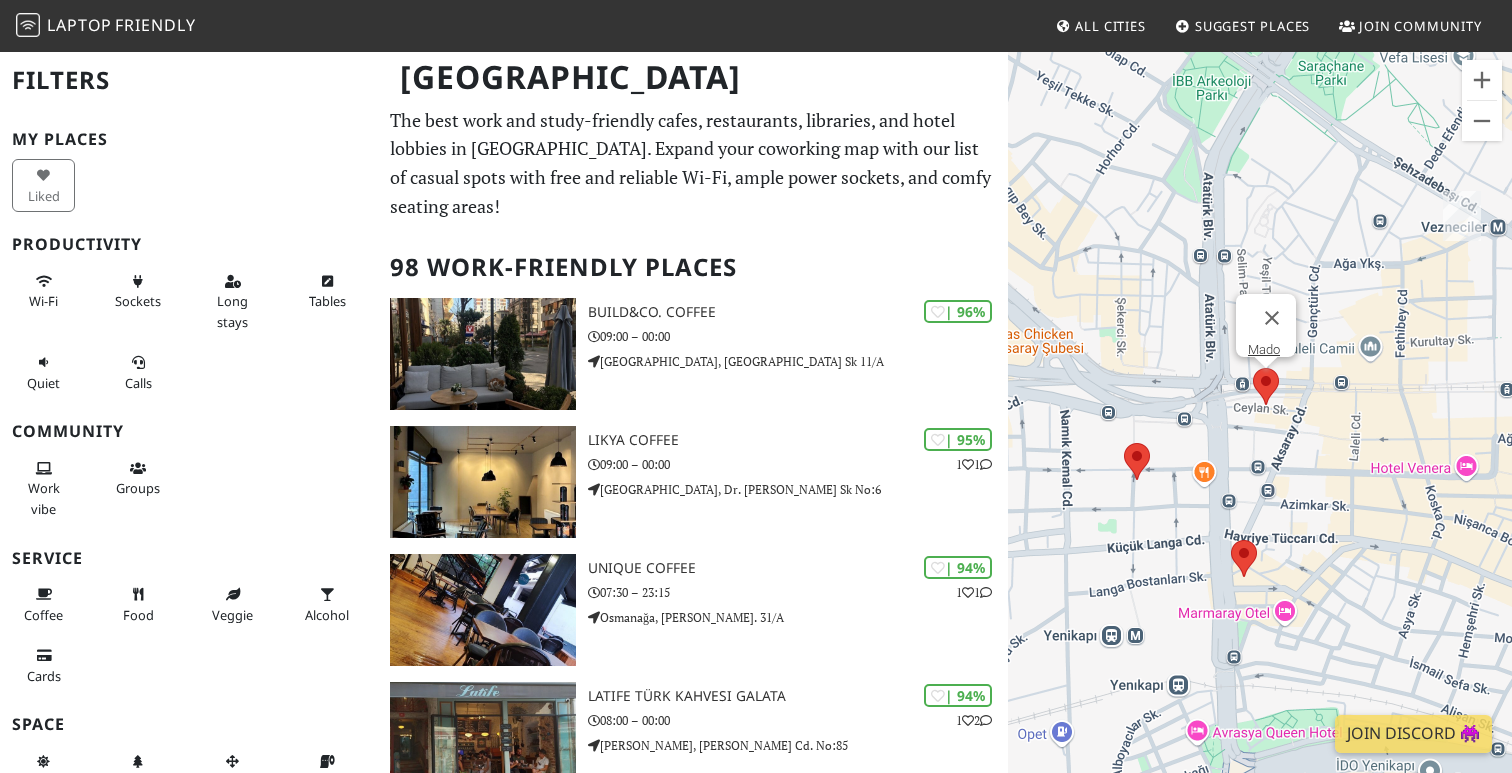 drag, startPoint x: 1118, startPoint y: 411, endPoint x: 1335, endPoint y: 476, distance: 226.52594 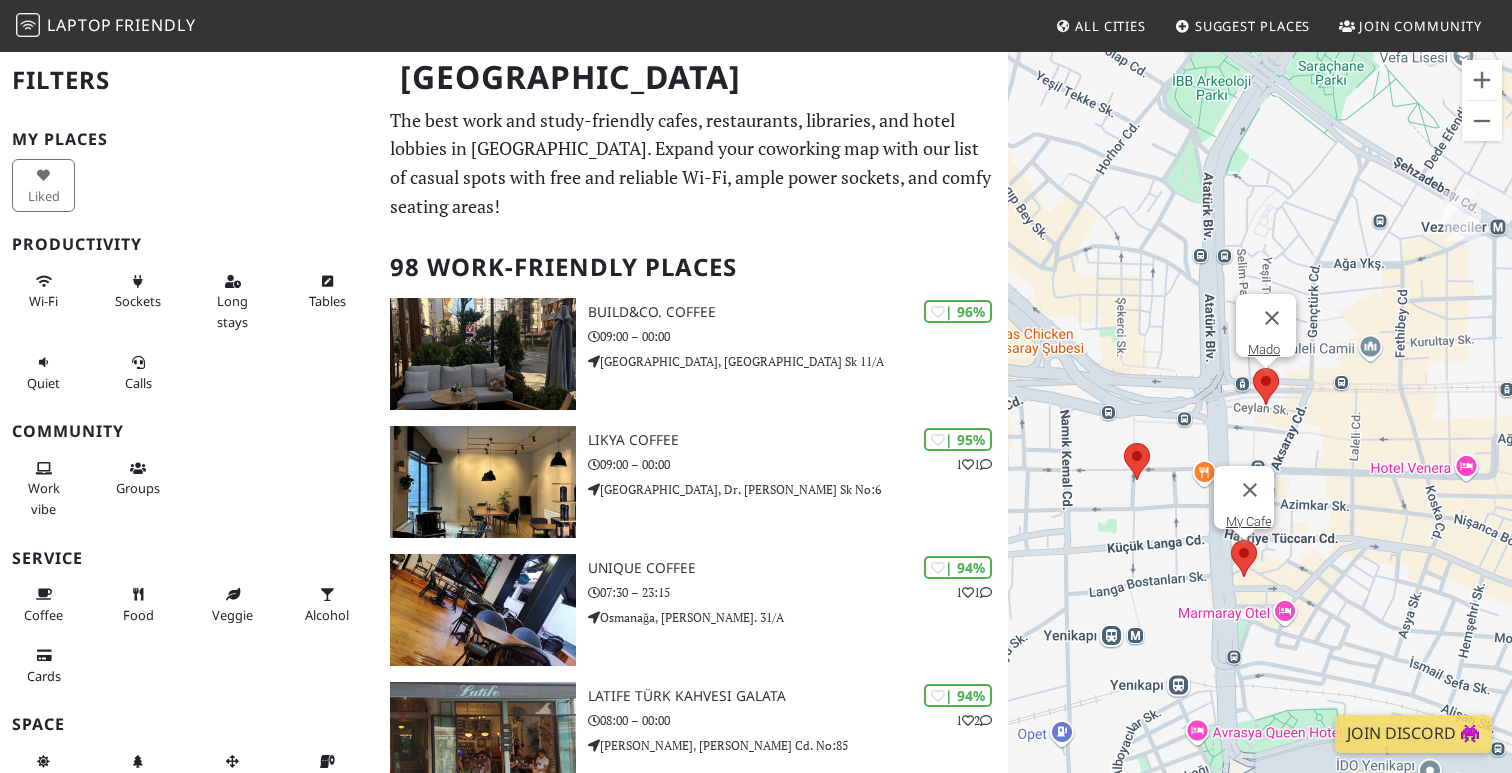 click at bounding box center (1231, 540) 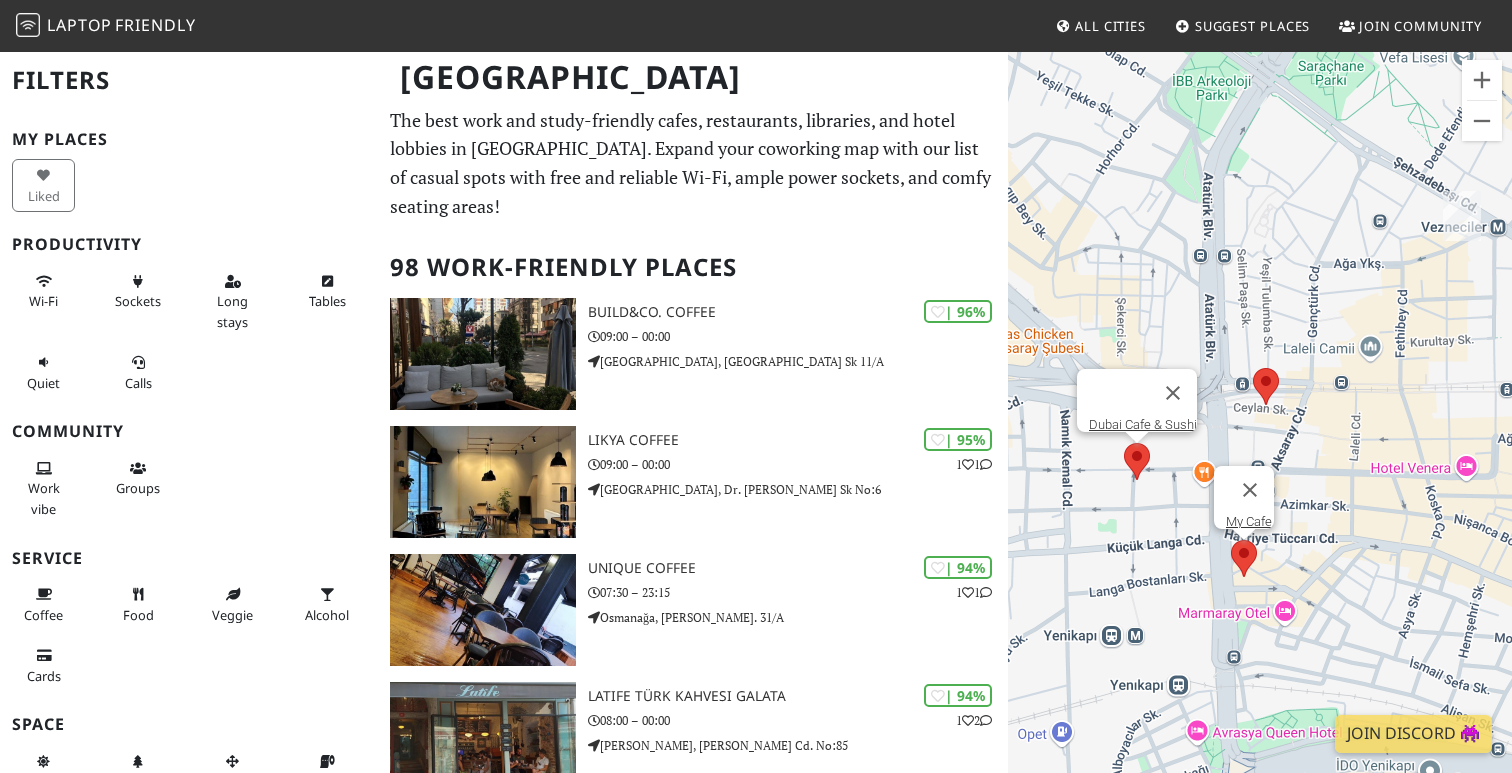 click at bounding box center (1124, 443) 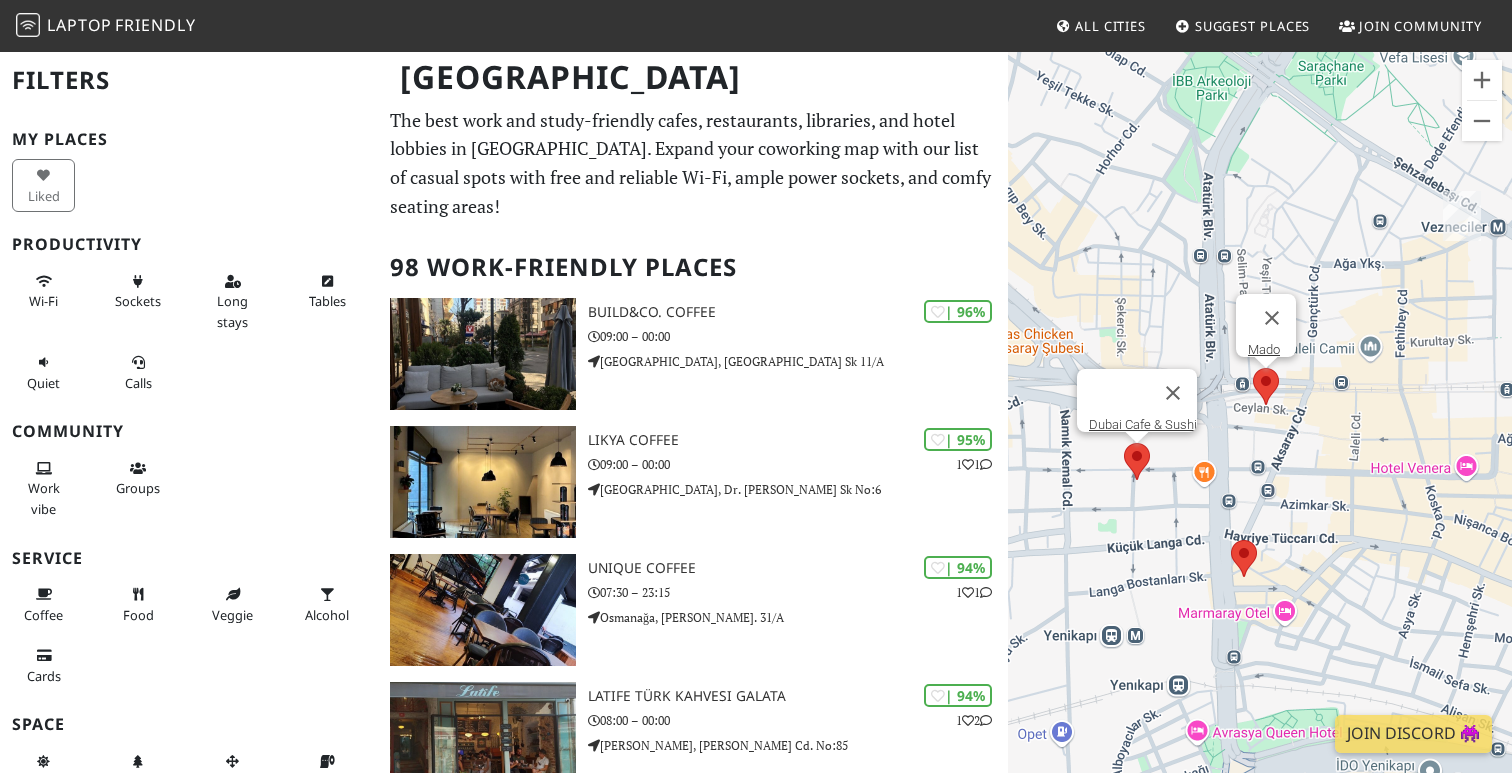 click at bounding box center [1253, 368] 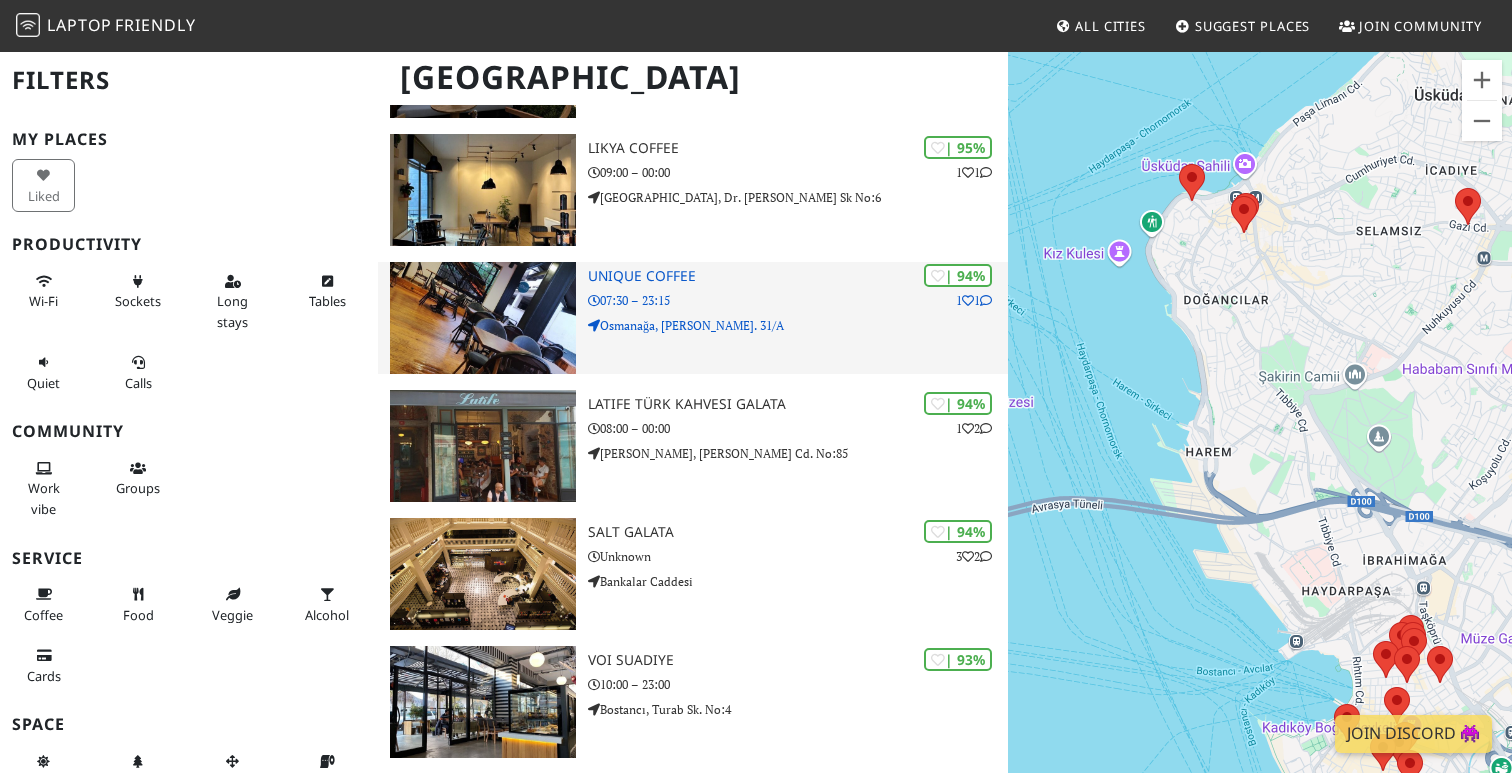 scroll, scrollTop: 332, scrollLeft: 0, axis: vertical 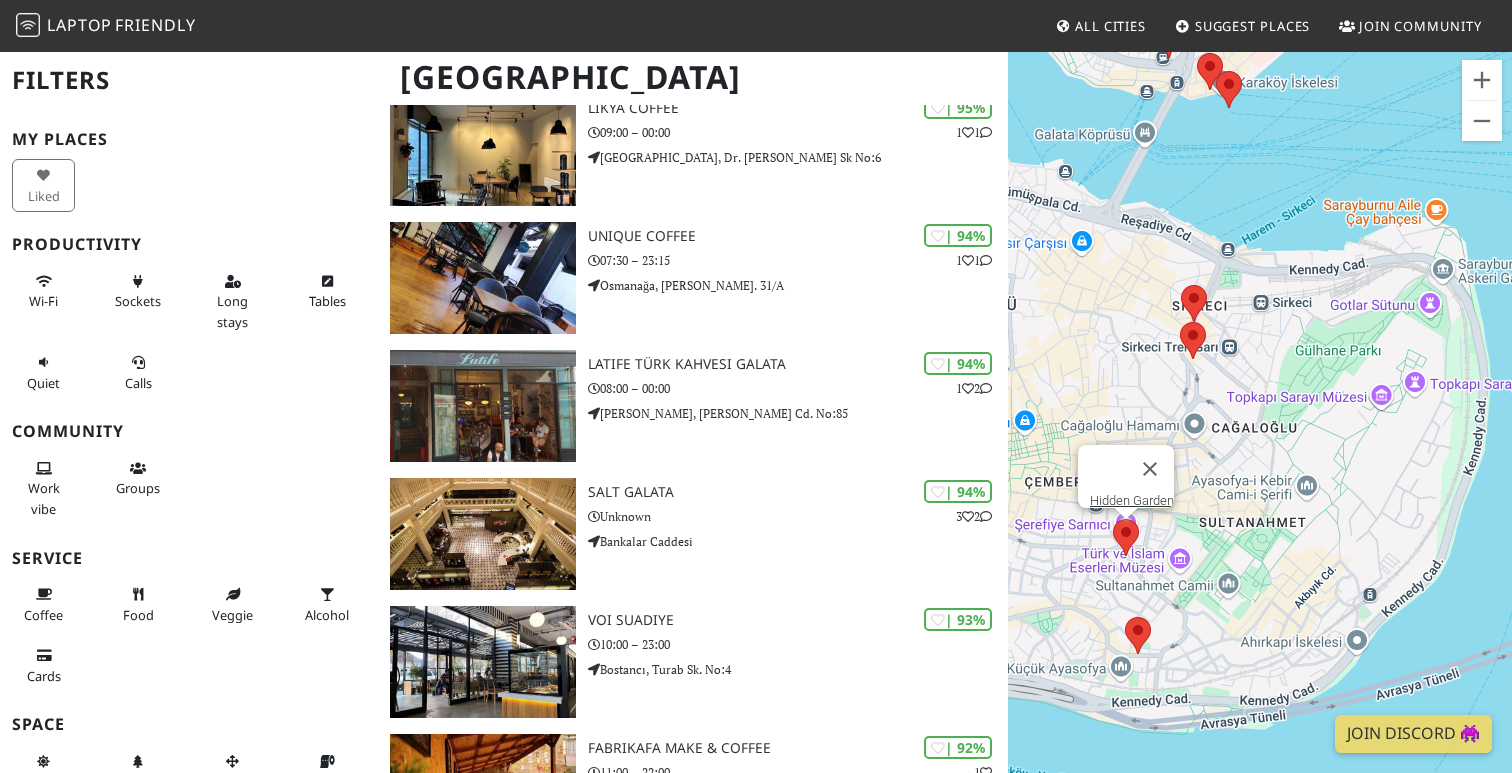 click at bounding box center (1113, 519) 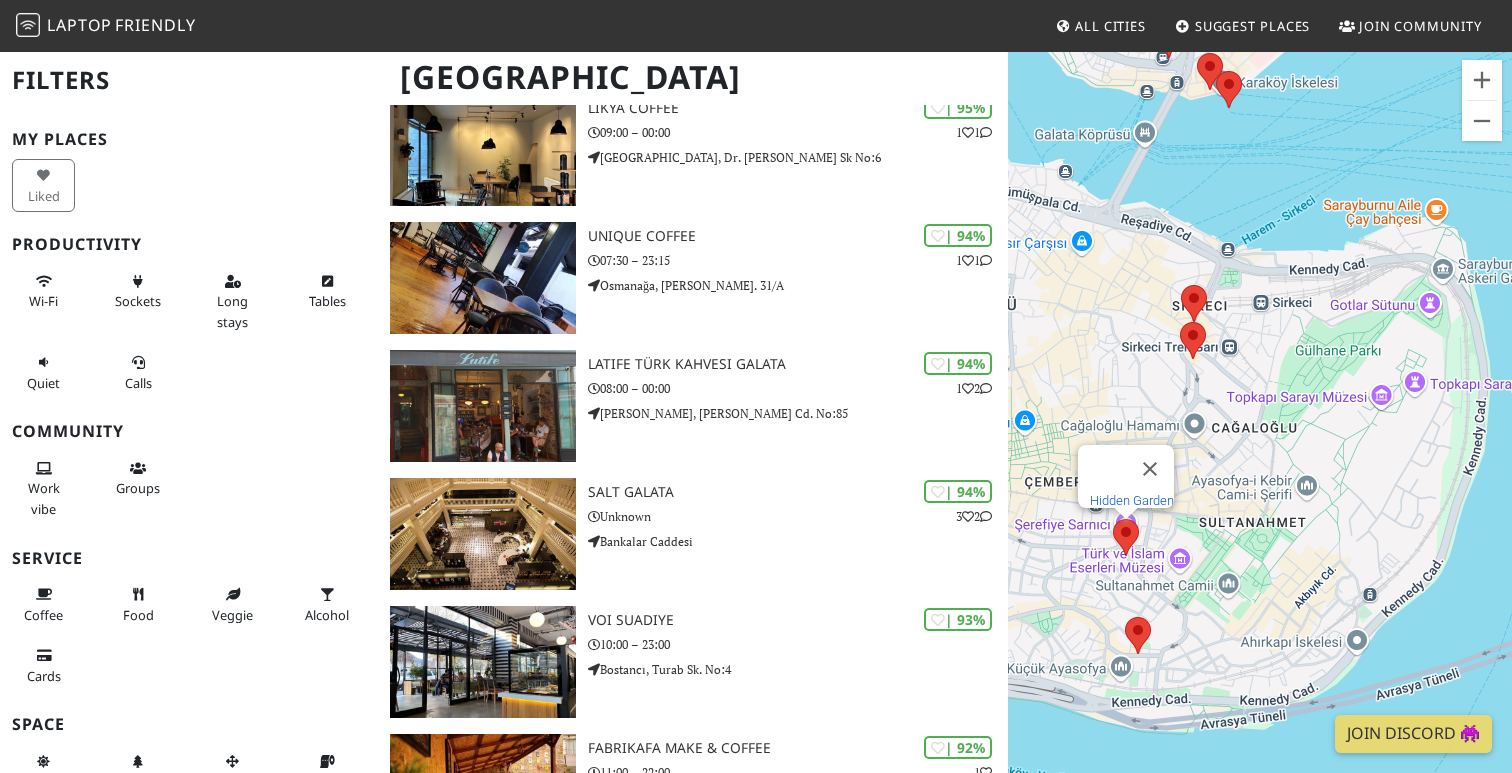 click on "Hidden Garden" at bounding box center [1132, 500] 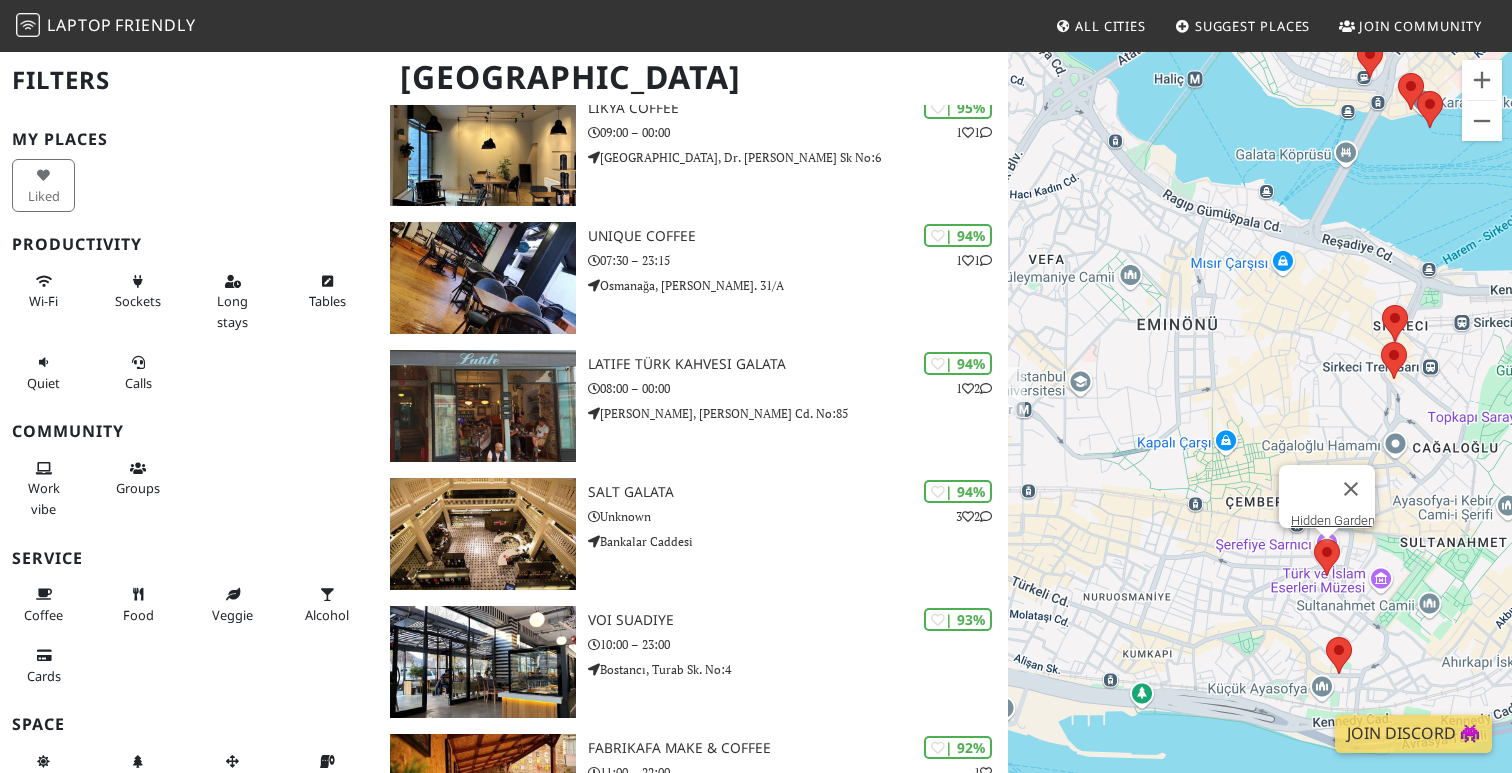 drag, startPoint x: 1226, startPoint y: 604, endPoint x: 1438, endPoint y: 624, distance: 212.9413 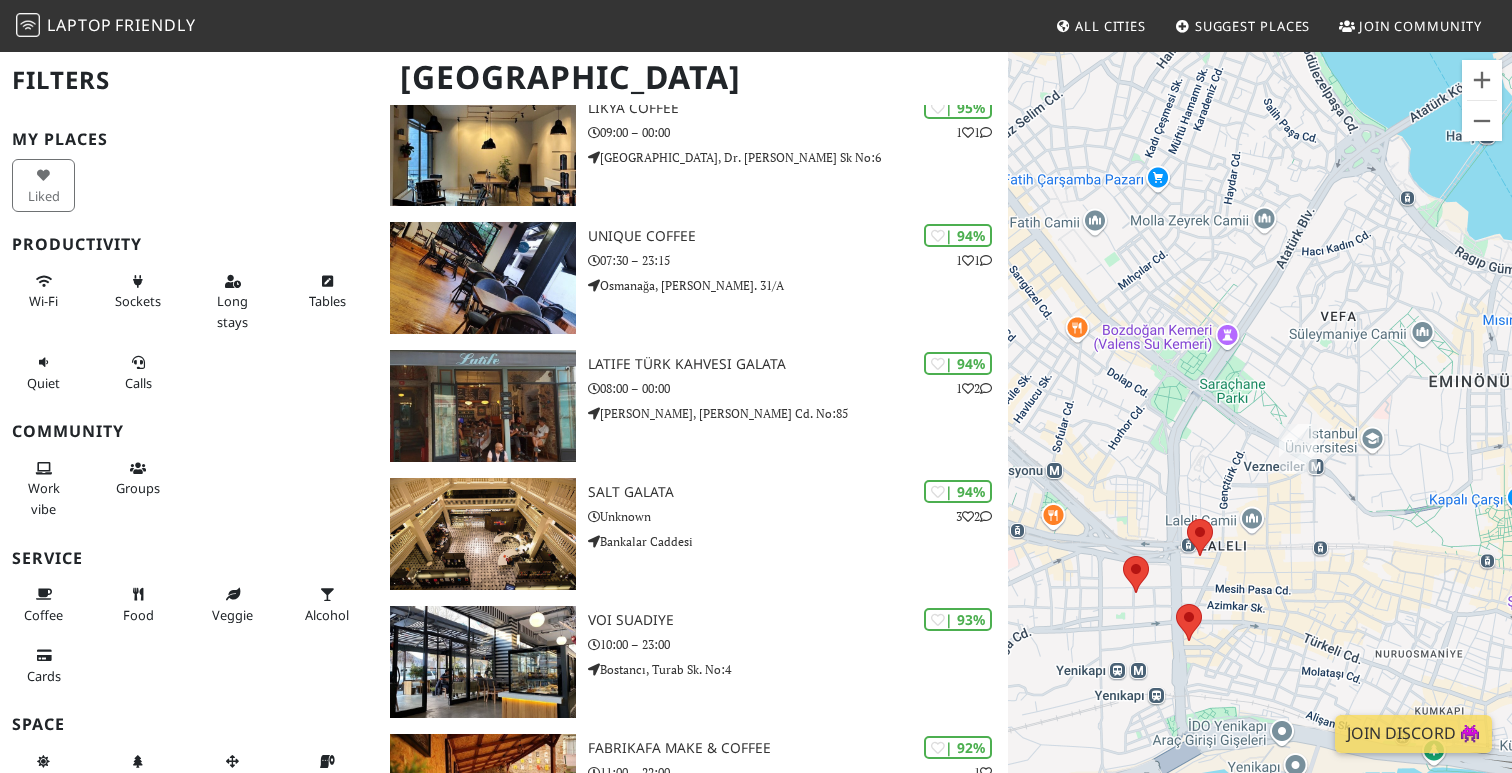 drag, startPoint x: 1107, startPoint y: 485, endPoint x: 1381, endPoint y: 540, distance: 279.46558 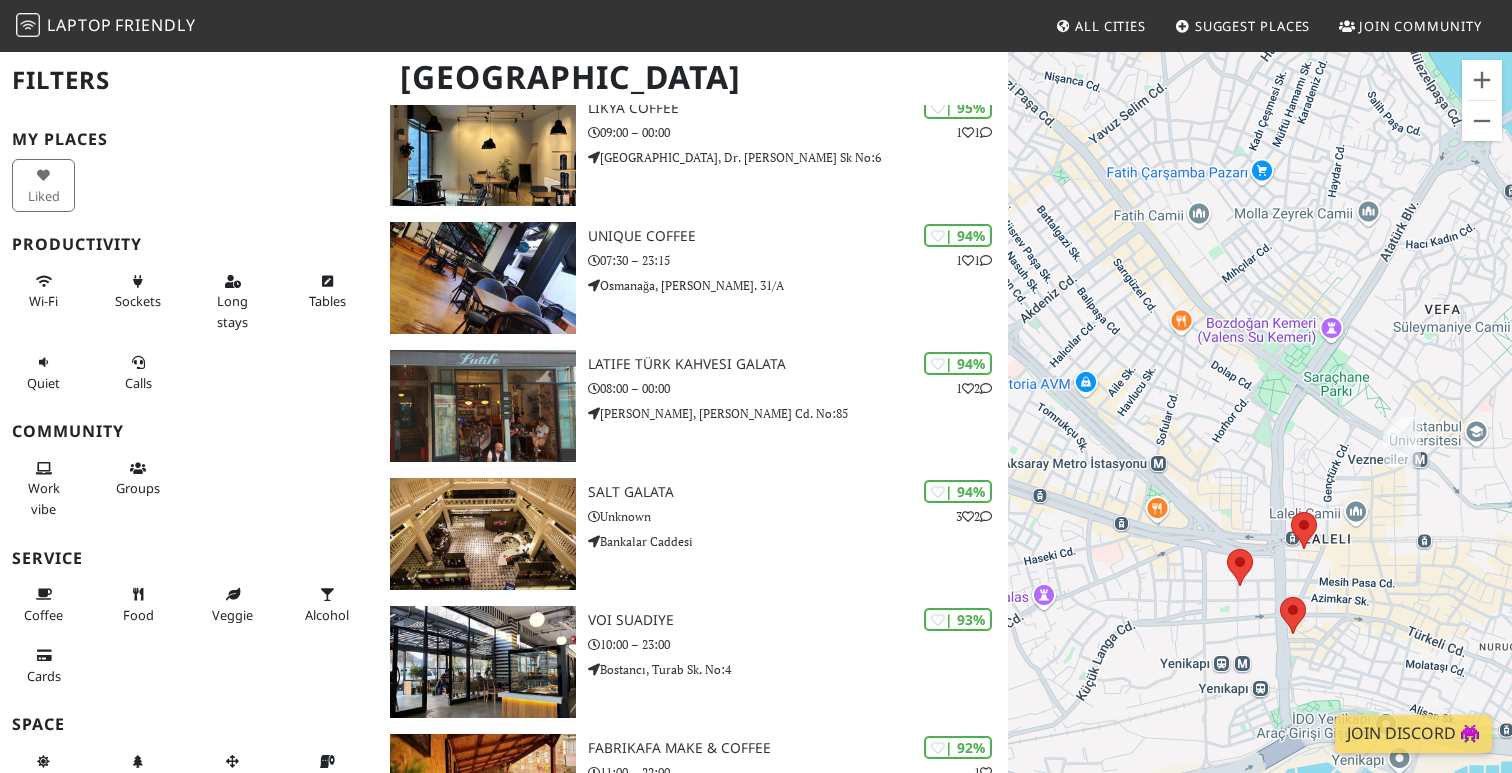 drag, startPoint x: 1293, startPoint y: 582, endPoint x: 1380, endPoint y: 568, distance: 88.11924 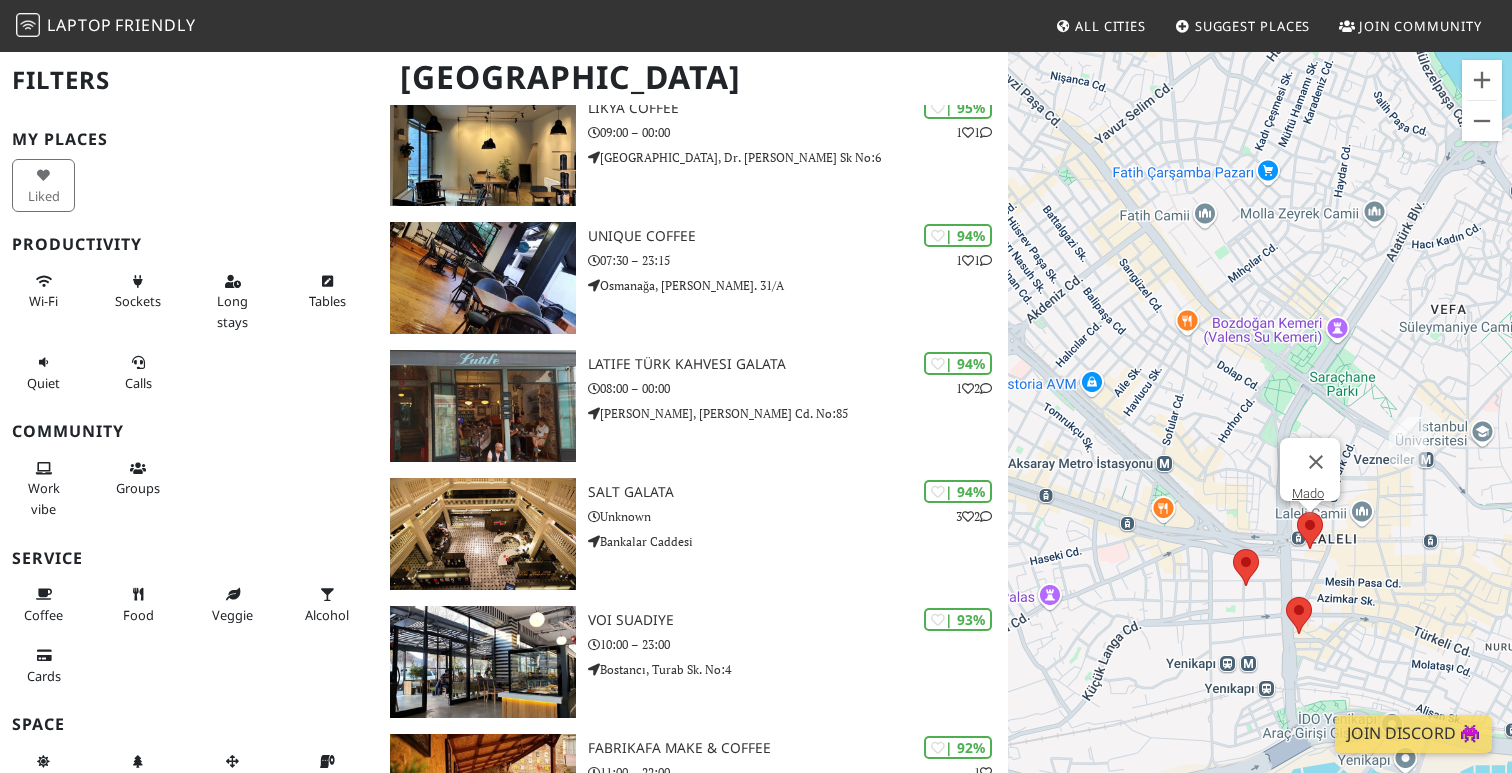 click at bounding box center [1297, 512] 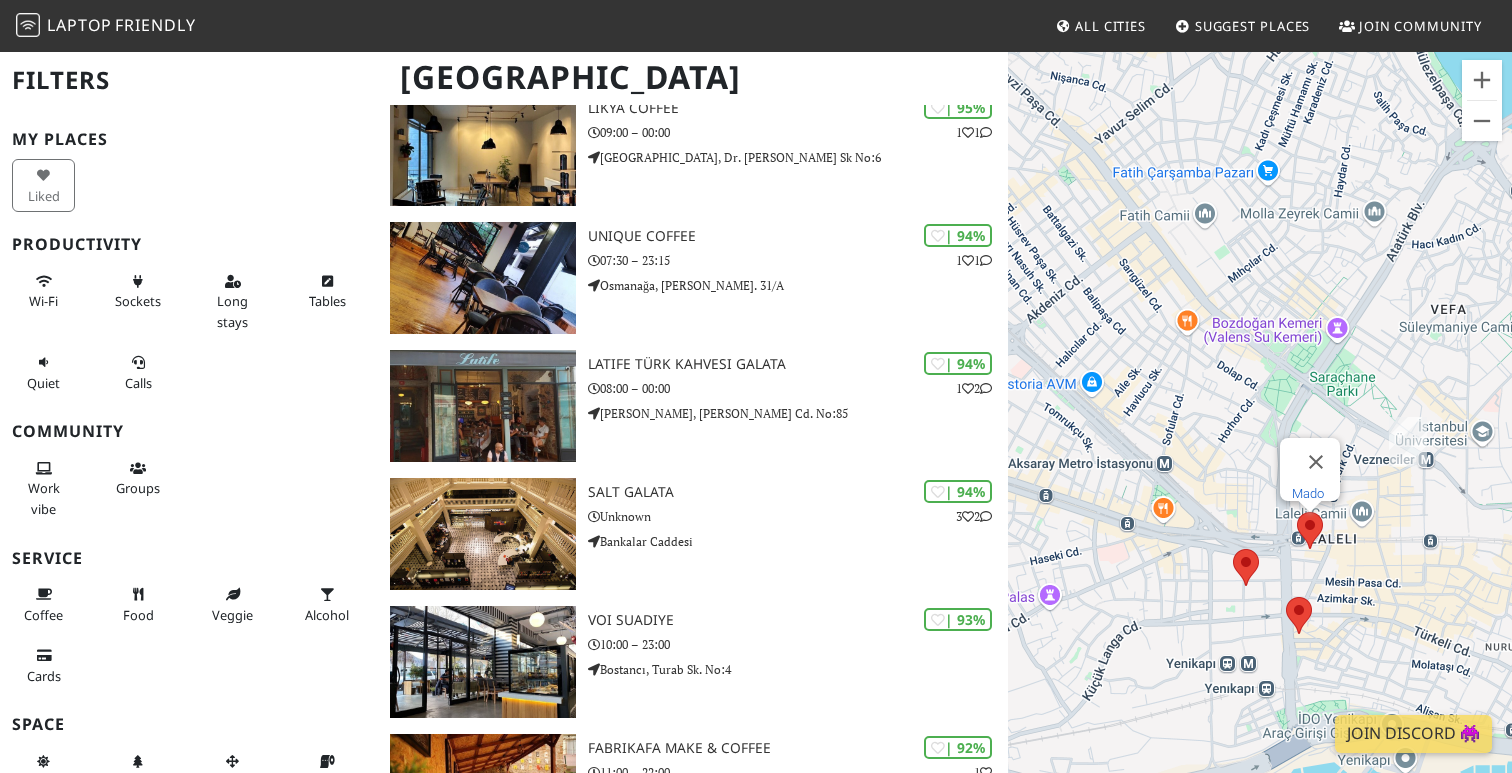 click on "Mado" at bounding box center (1308, 493) 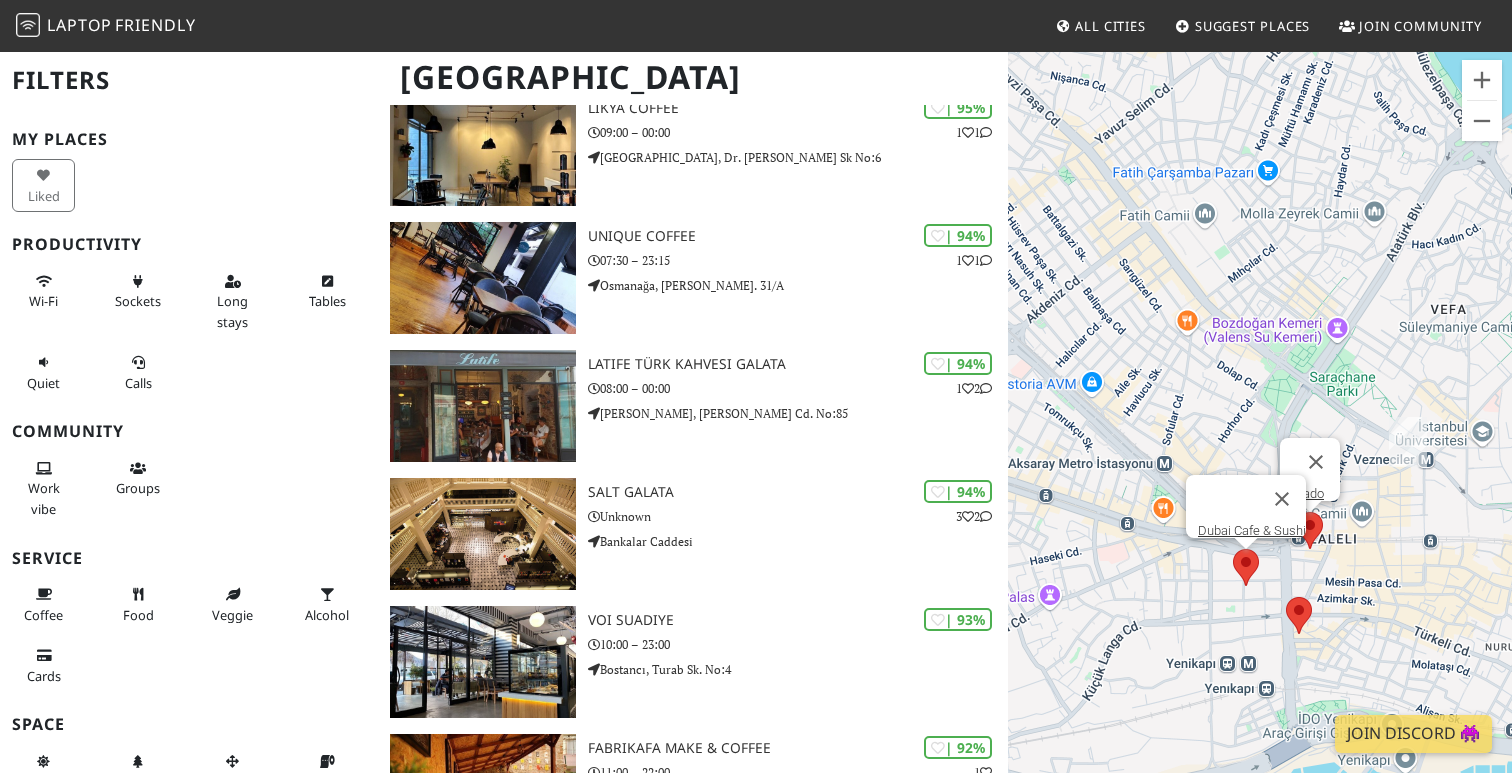 click on "To navigate, press the arrow keys. Mado Dubai Cafe & Sushi" at bounding box center [1260, 436] 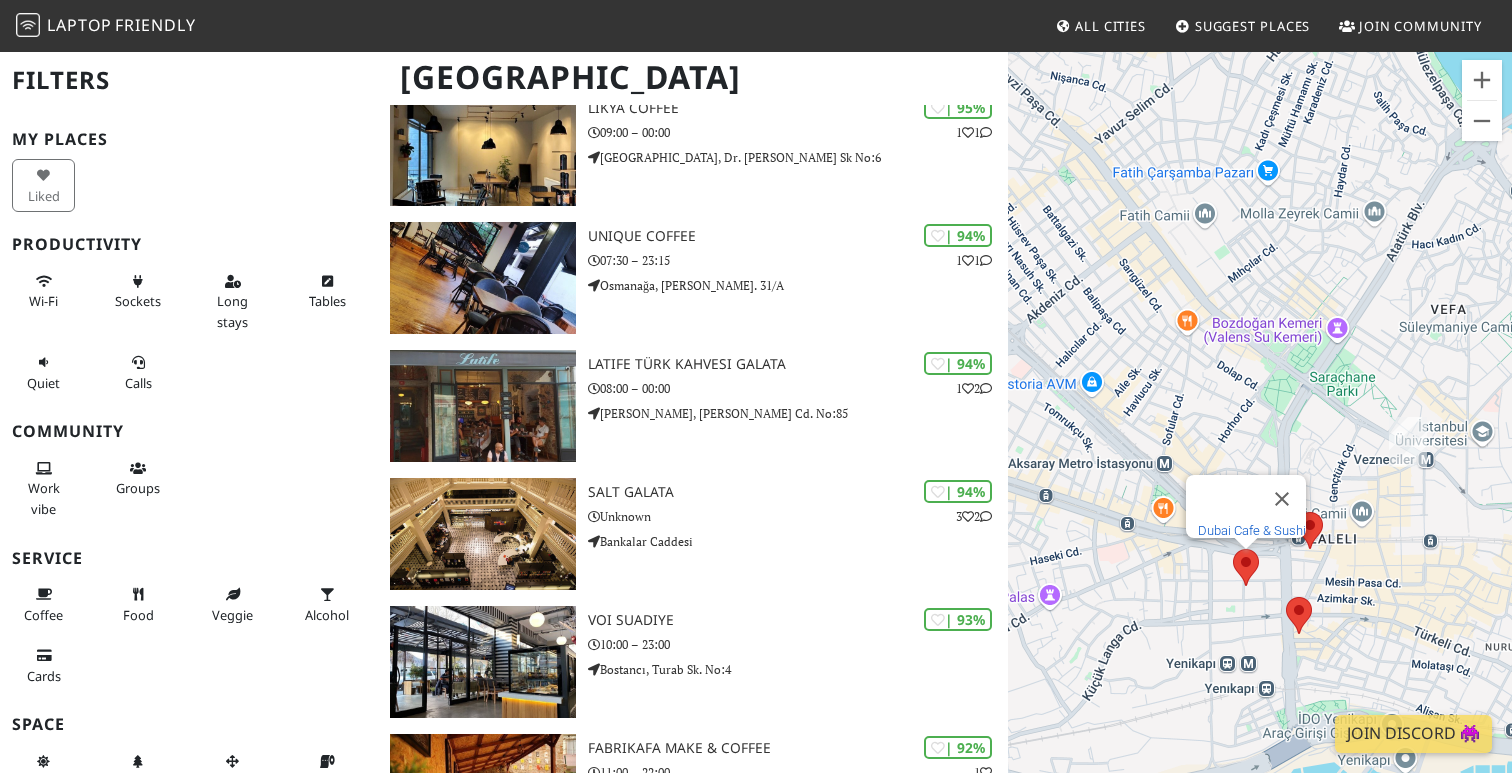 click on "Dubai Cafe & Sushi" at bounding box center (1252, 530) 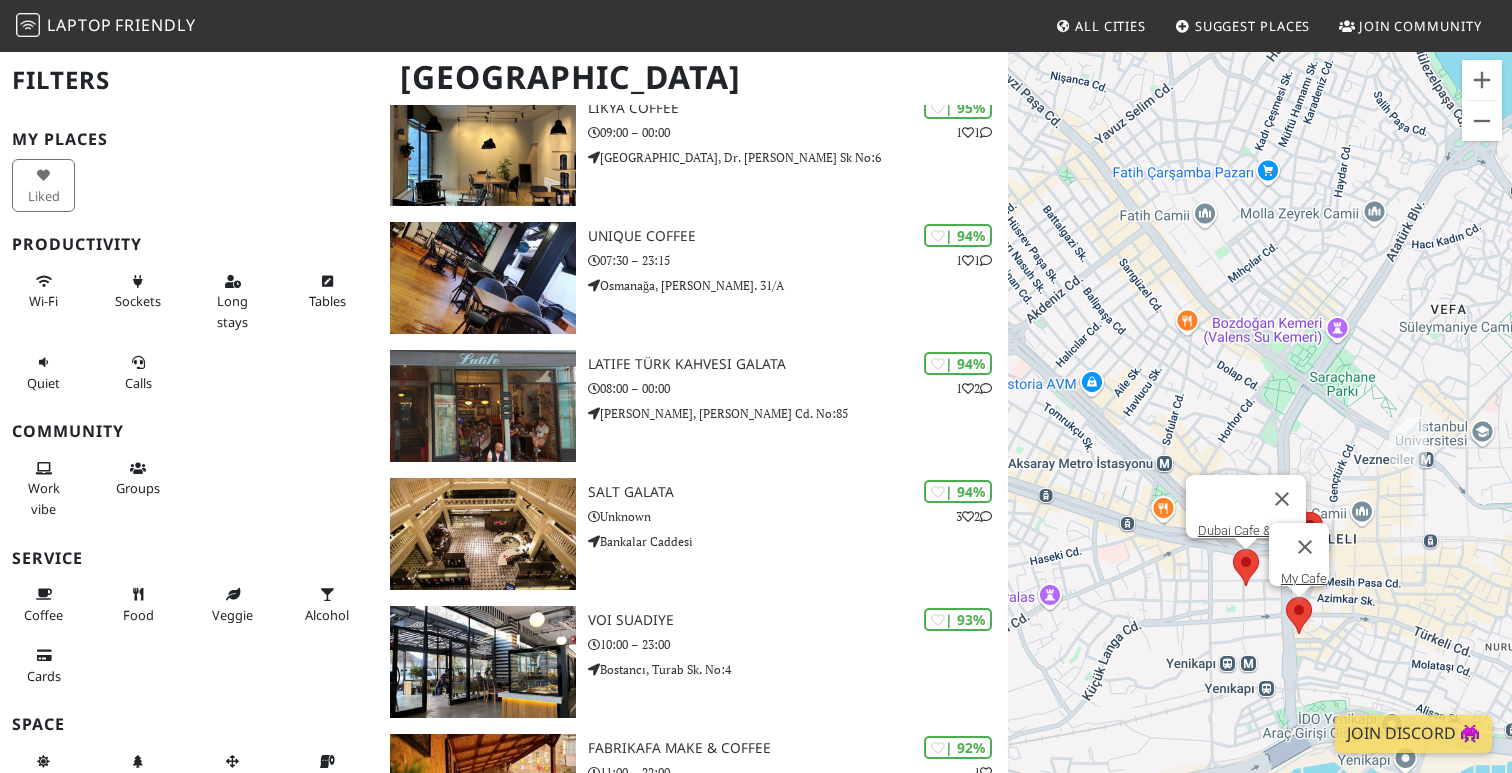 click at bounding box center [1286, 597] 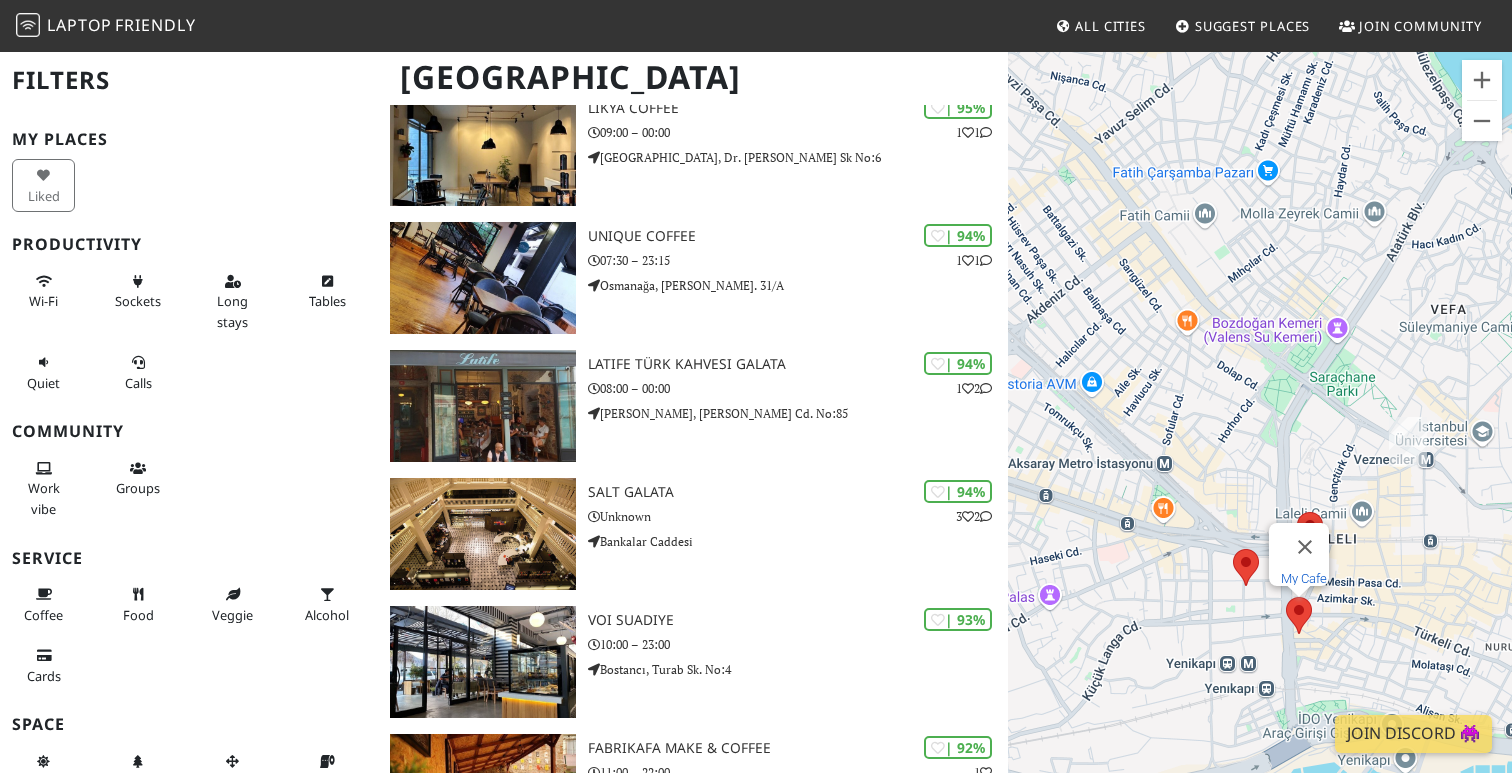 click on "My Cafe" at bounding box center [1304, 578] 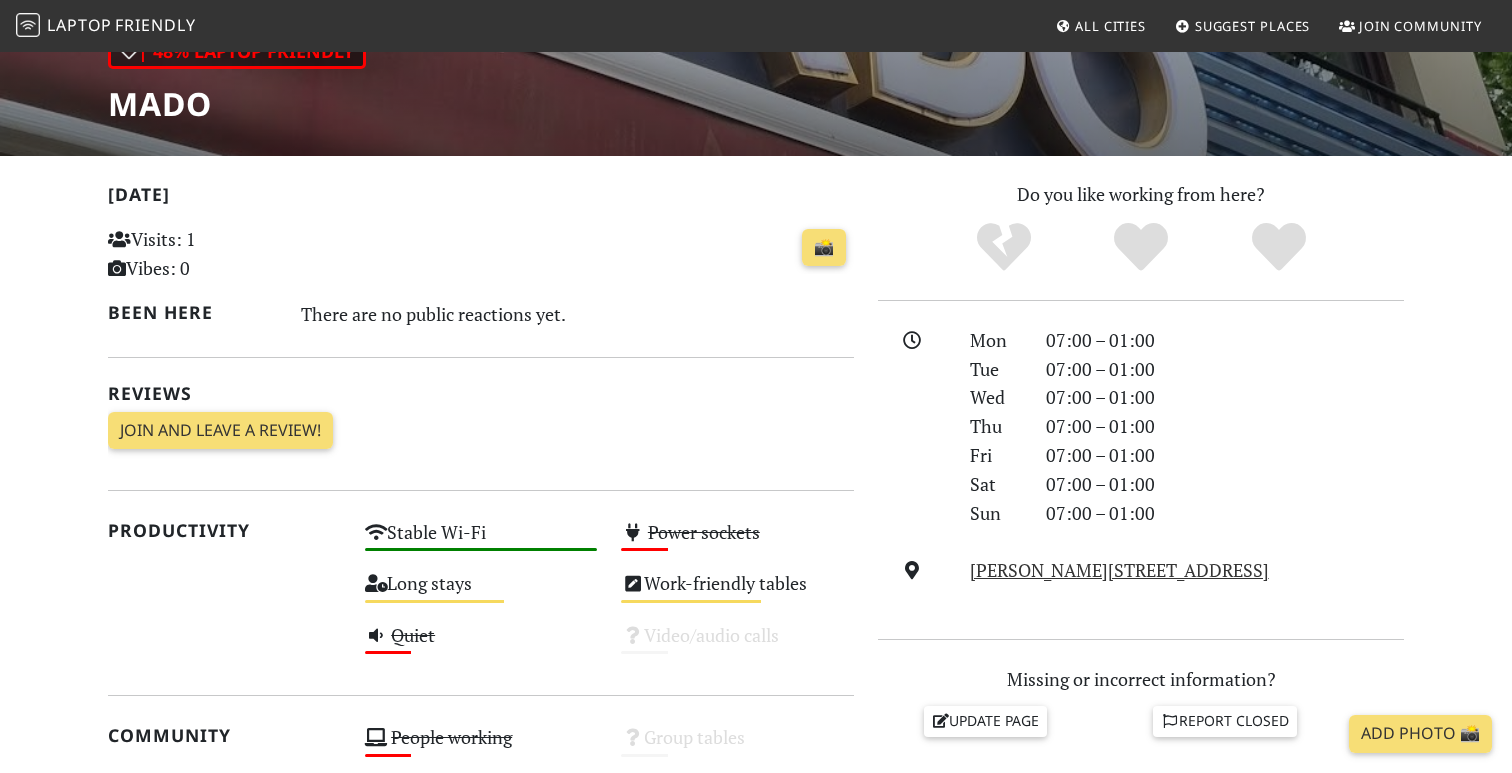 scroll, scrollTop: 0, scrollLeft: 0, axis: both 